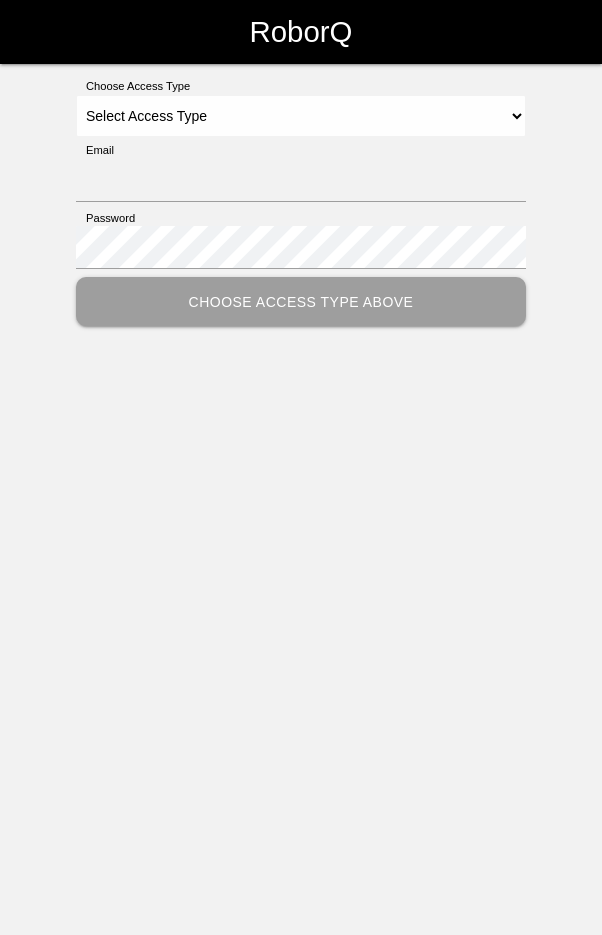 scroll, scrollTop: 0, scrollLeft: 0, axis: both 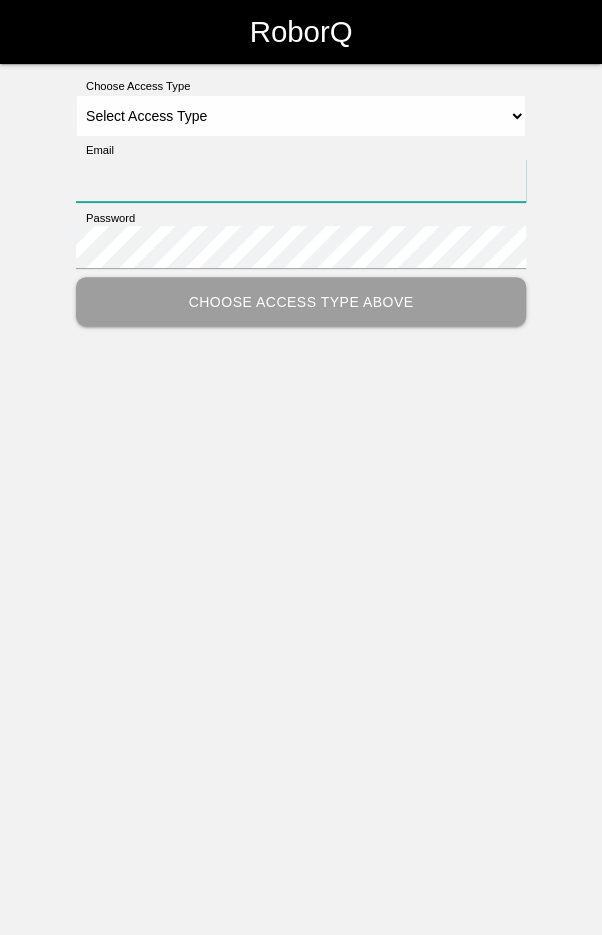click on "Email" at bounding box center [301, 180] 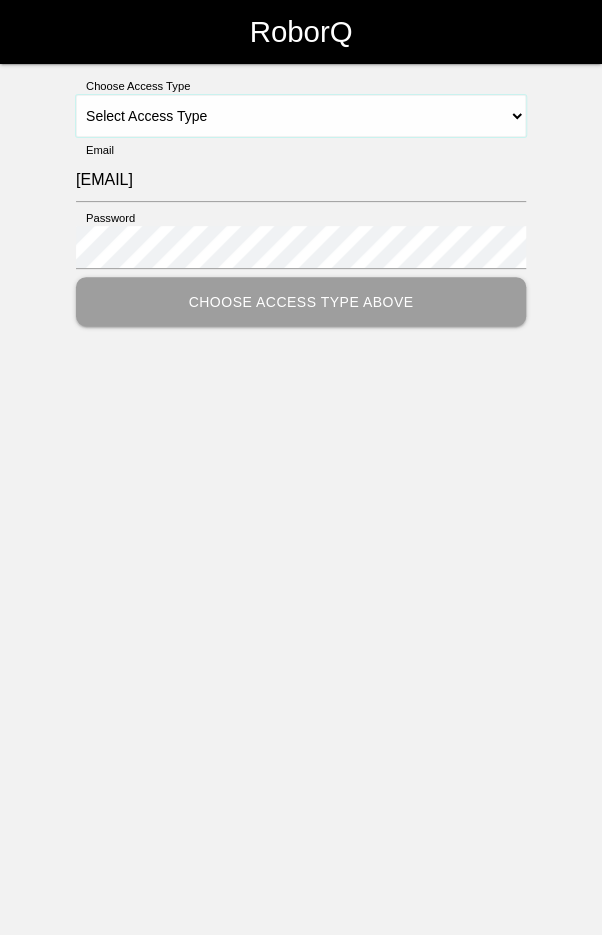 click on "Select Access Type Admin Customer Supervisor Worker" at bounding box center [301, 116] 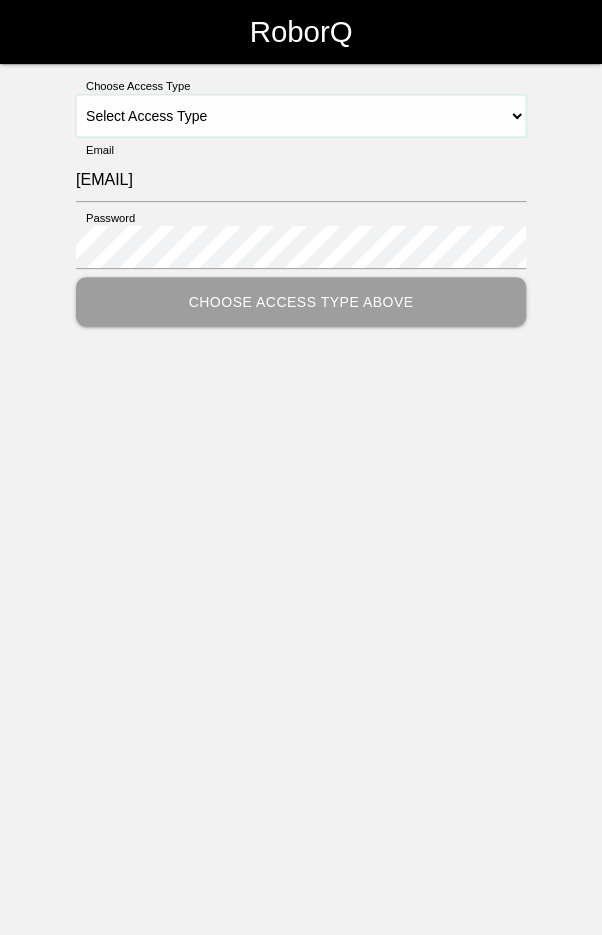 select on "Worker" 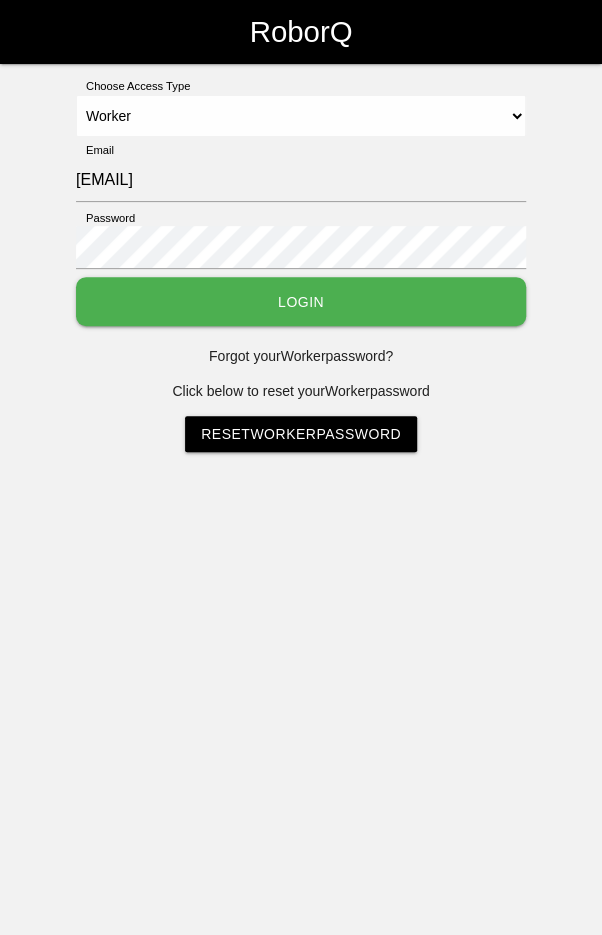 click on "Login" at bounding box center [301, 301] 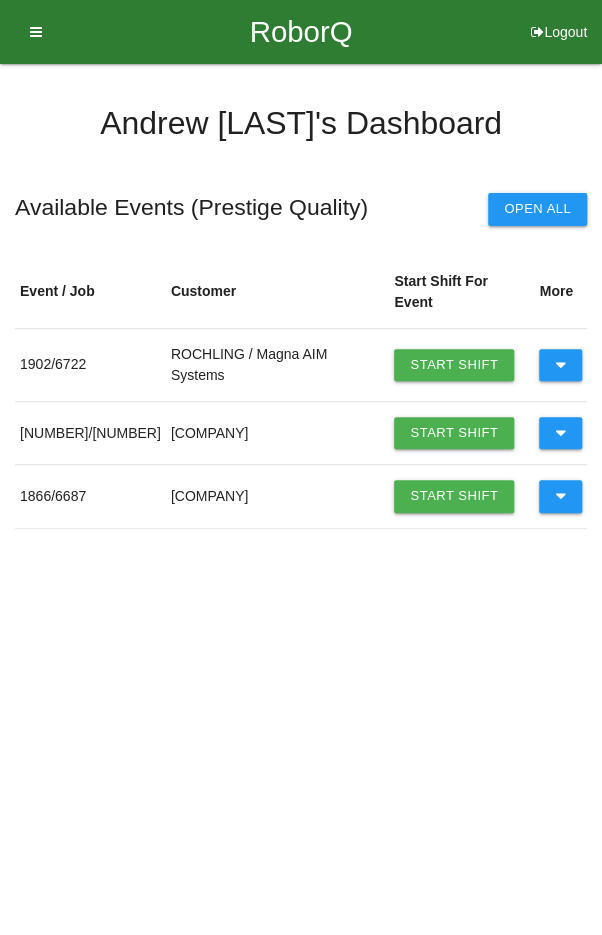 click at bounding box center [560, 365] 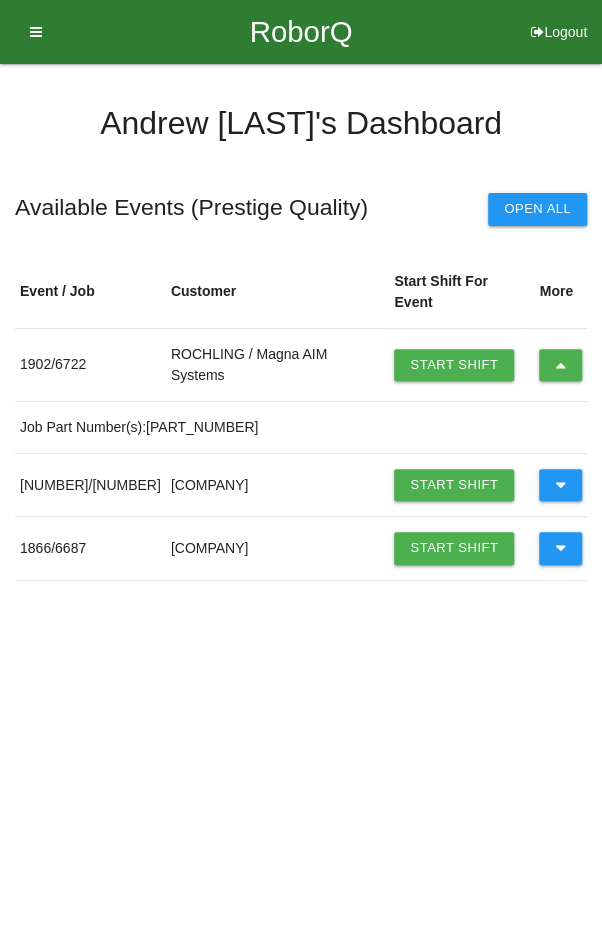 click on "Start Shift" at bounding box center (454, 365) 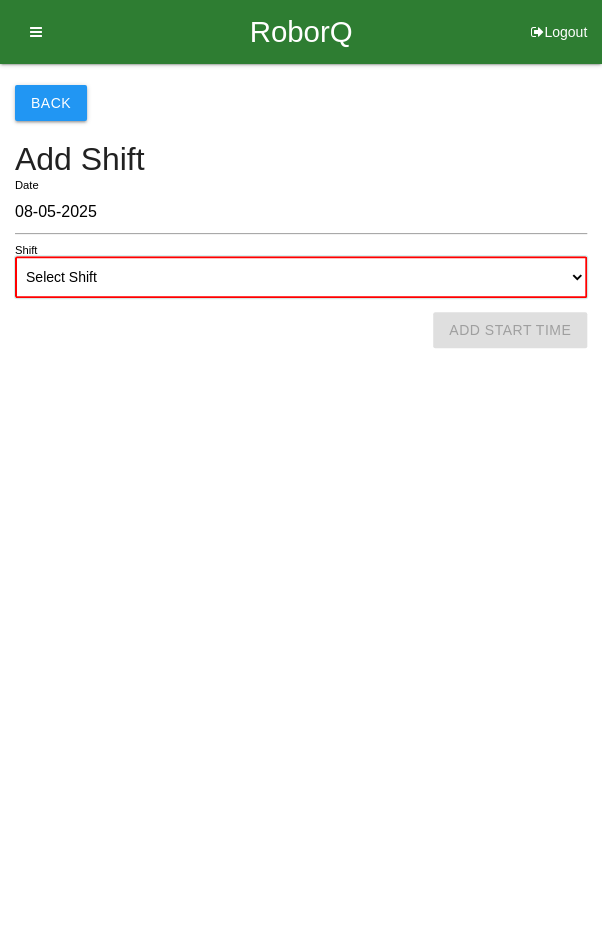 click on "Select Shift 1st Shift 2nd Shift 3rd Shift 4th Shift" at bounding box center (301, 277) 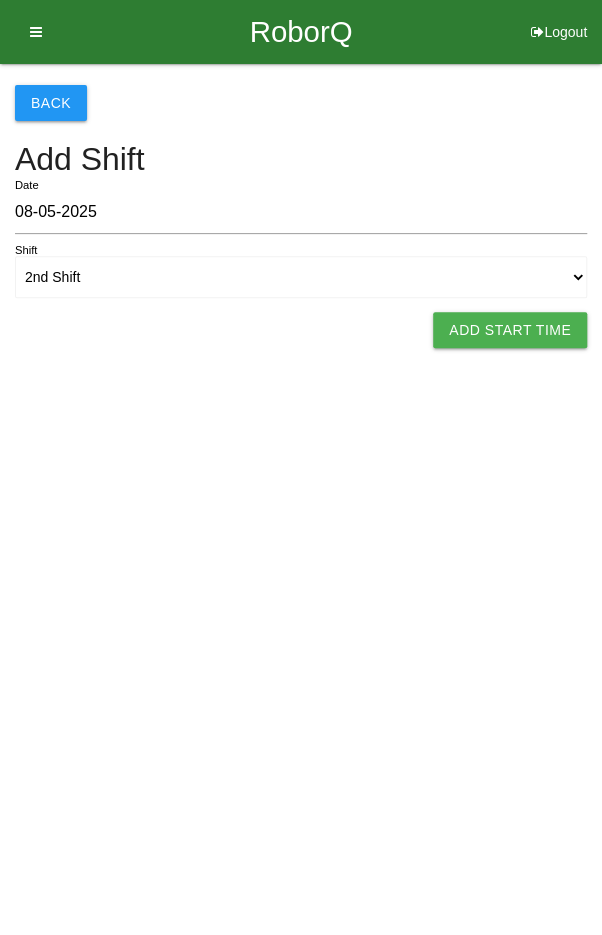 click on "Add Start Time" at bounding box center (510, 330) 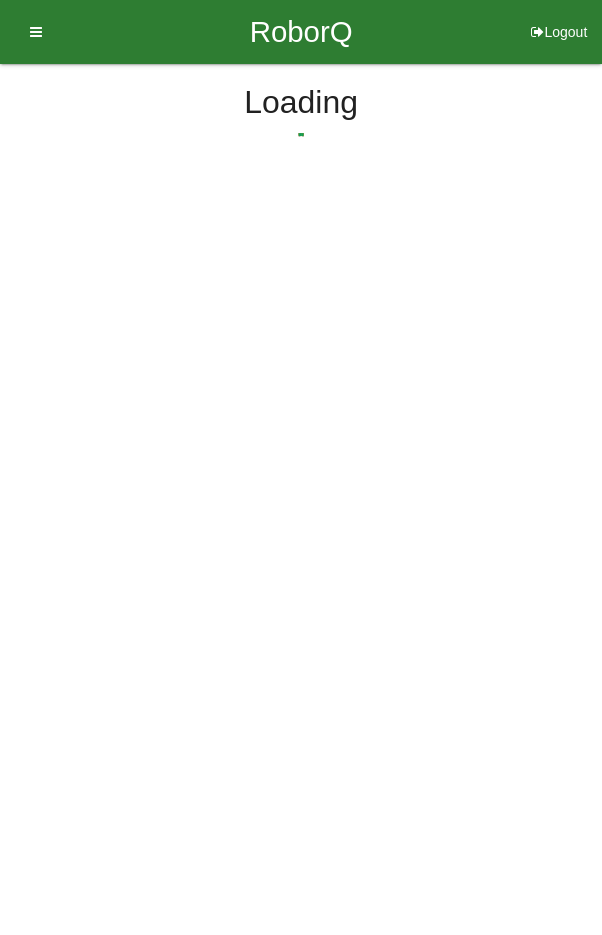 select on "2" 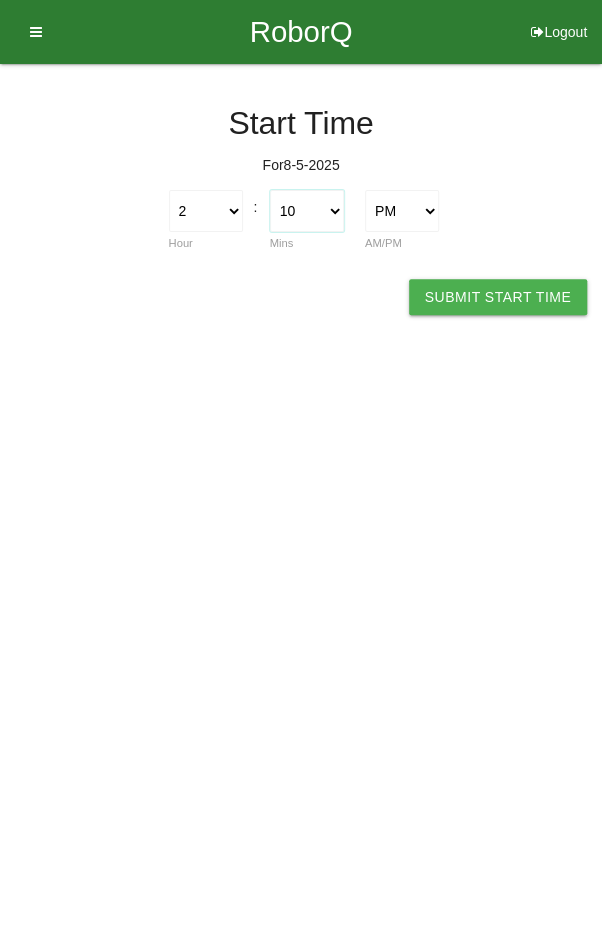 click on "00 01 02 03 04 05 06 07 08 09 10 11 12 13 14 15 16 17 18 19 20 21 22 23 24 25 26 27 28 29 30 31 32 33 34 35 36 37 38 39 40 41 42 43 44 45 46 47 48 49 50 51 52 53 54 55 56 57 58 59" at bounding box center [307, 211] 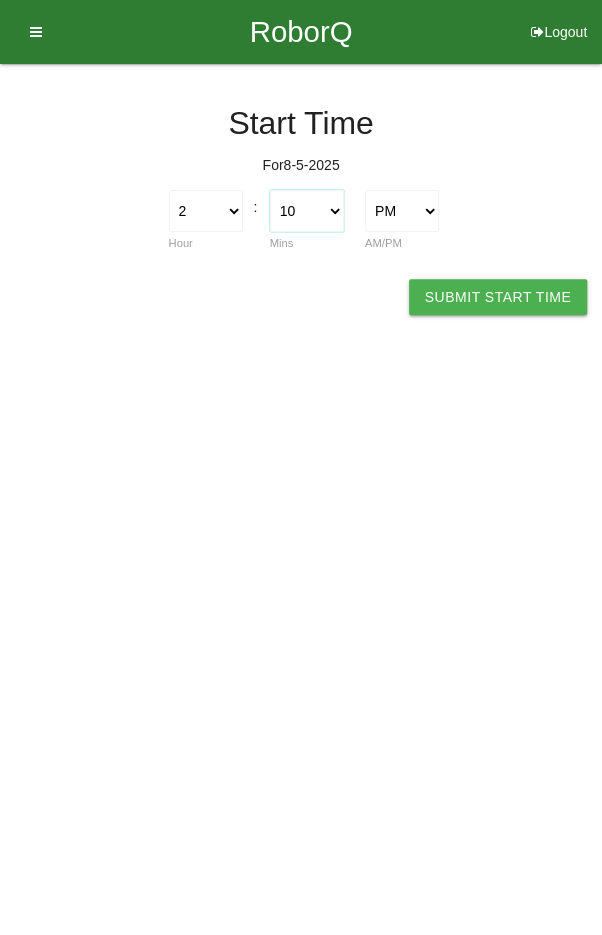 select on "0" 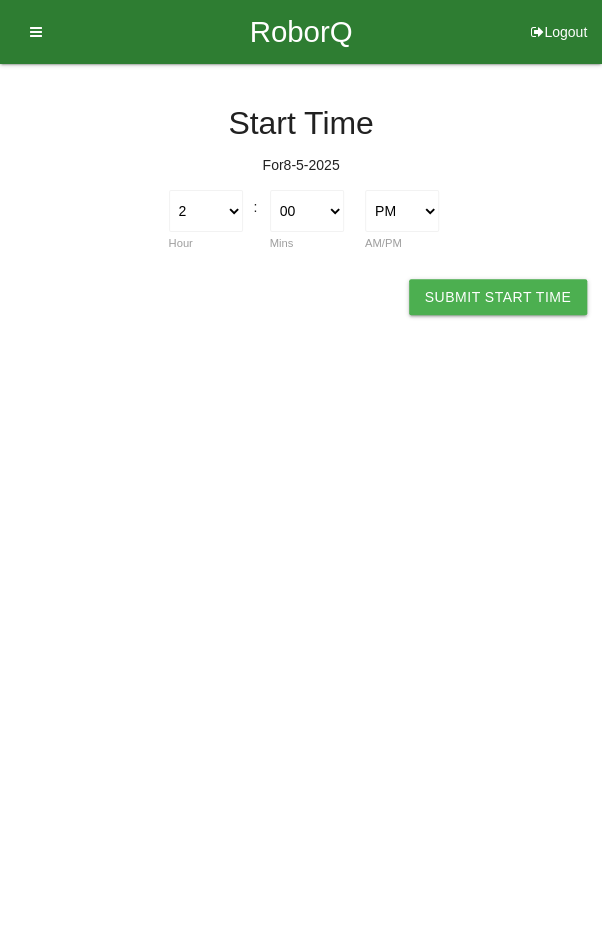 click on "Submit Start Time" at bounding box center (498, 297) 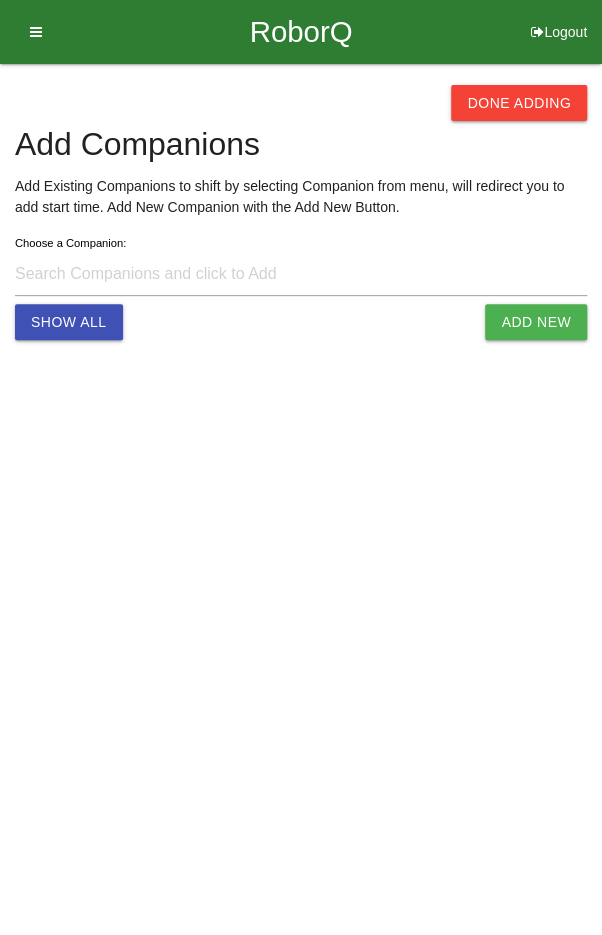click on "Done Adding" at bounding box center (519, 103) 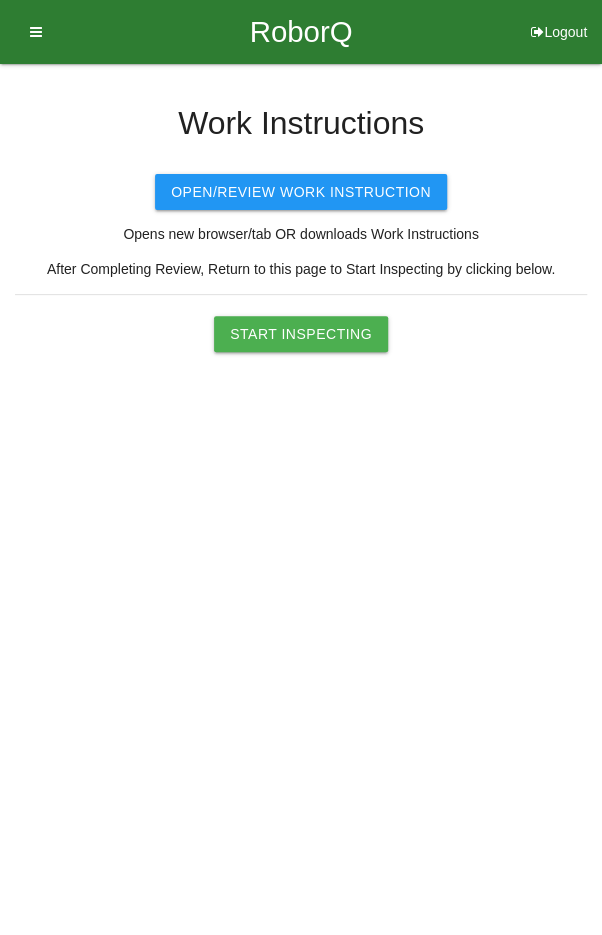 click on "Start Inspecting" at bounding box center (301, 334) 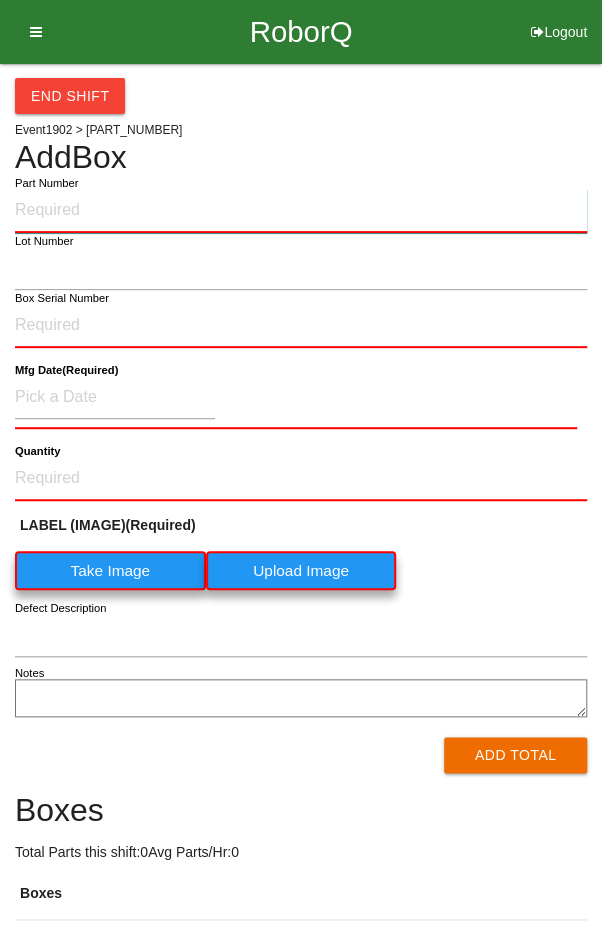 click on "Part Number" at bounding box center [301, 211] 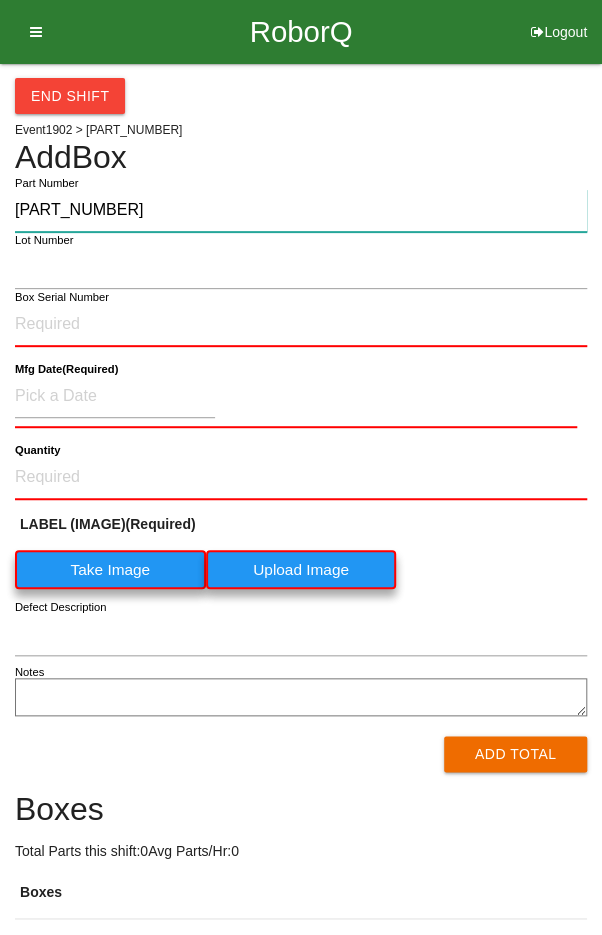 type on "[PART_NUMBER]" 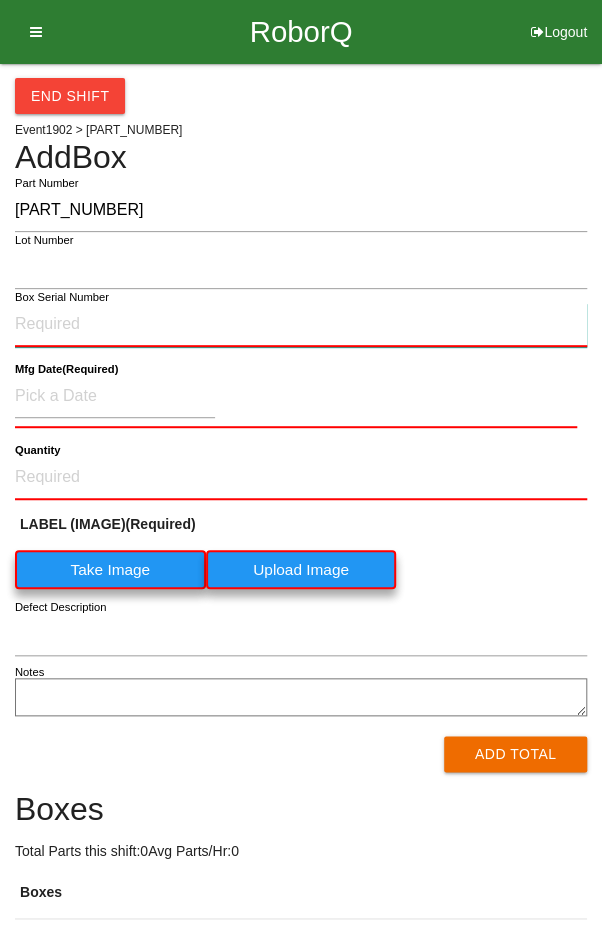 click on "Box Serial Number" at bounding box center [301, 325] 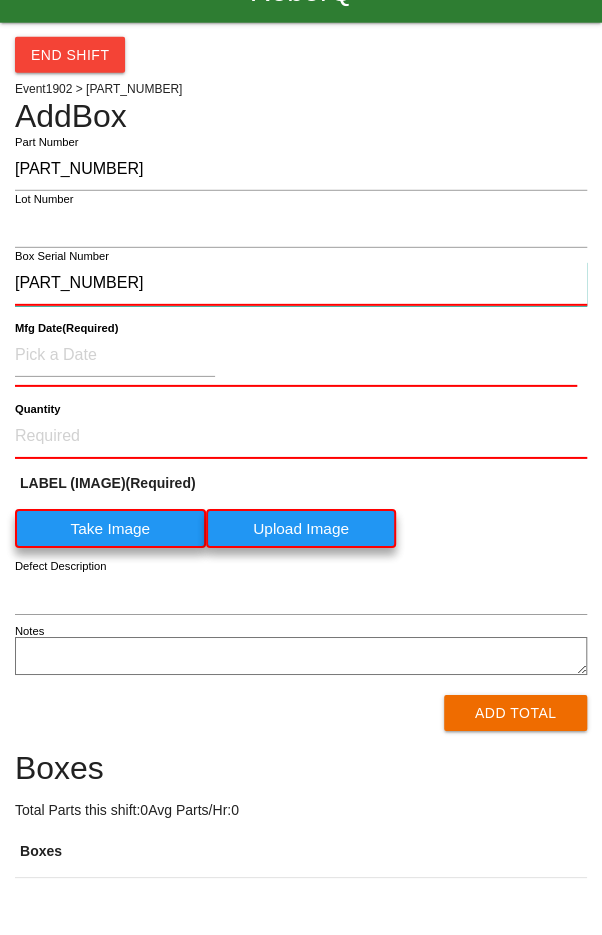 type on "[PART_NUMBER]" 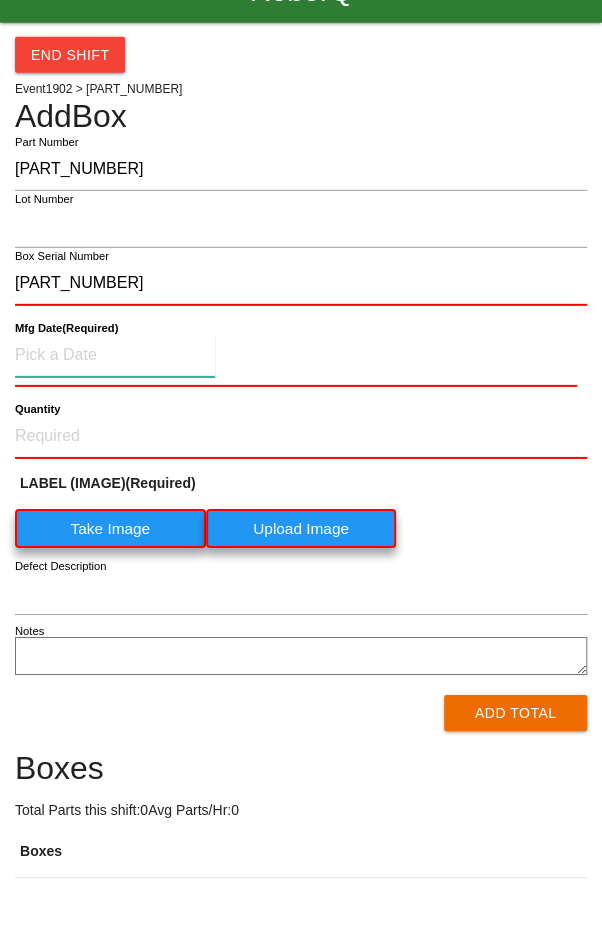 click at bounding box center [115, 396] 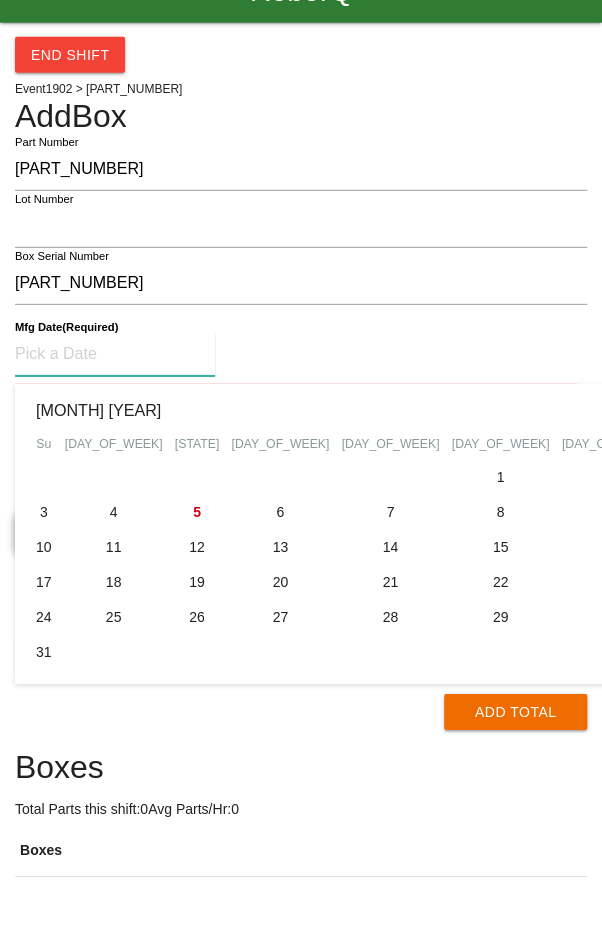 click on "4" at bounding box center [114, 553] 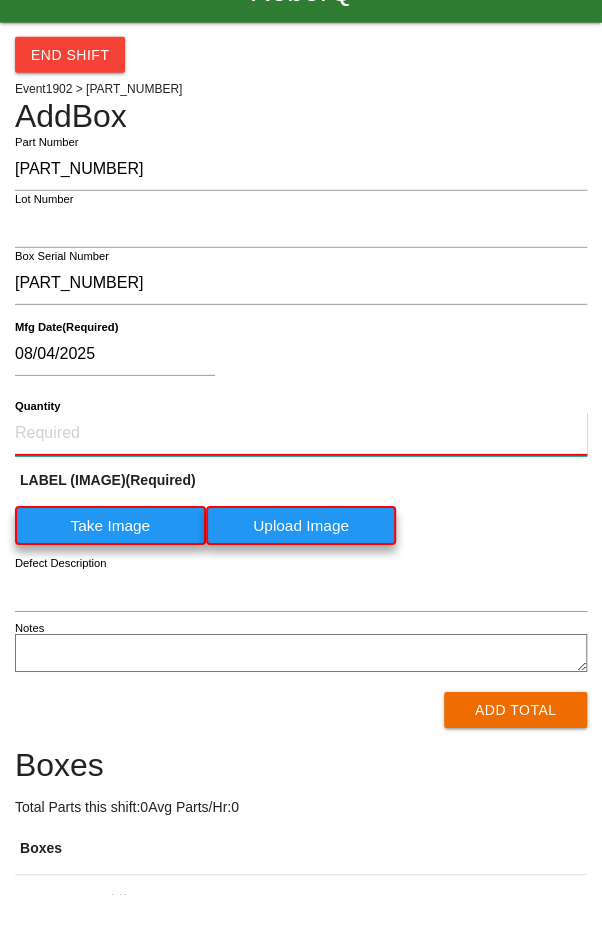 click on "Quantity" at bounding box center (301, 475) 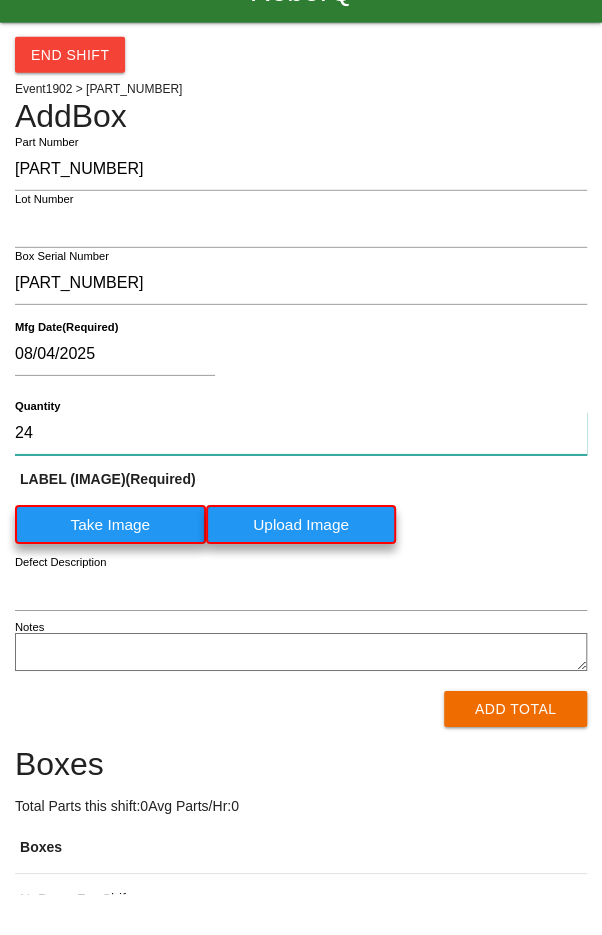 type on "24" 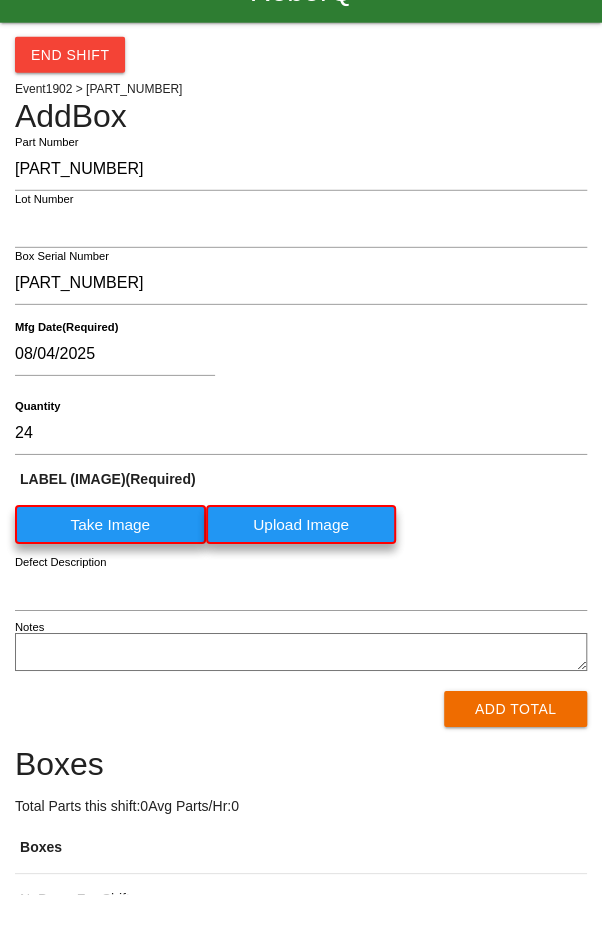 click on "08/04/2025" at bounding box center (296, 399) 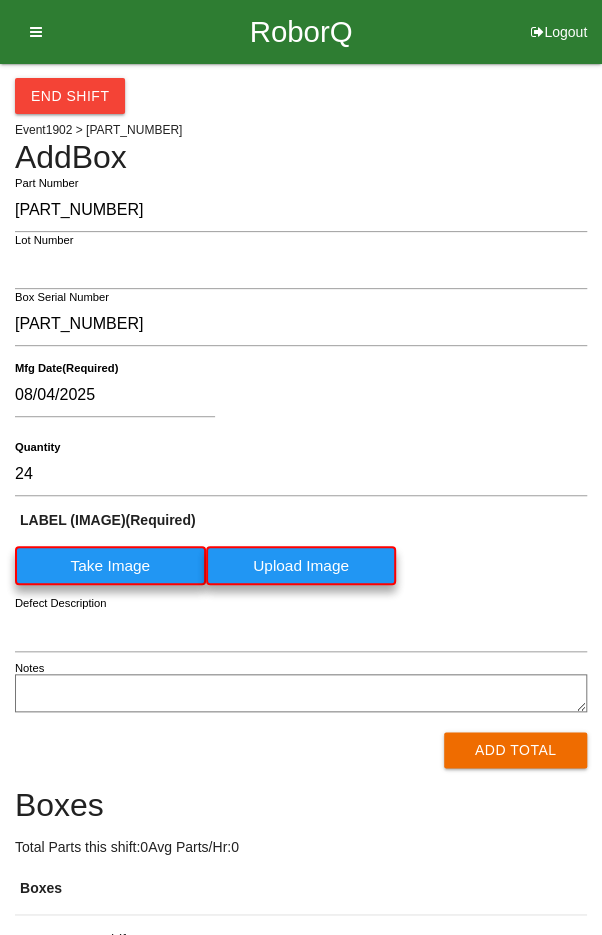 click on "Take Image" at bounding box center (110, 565) 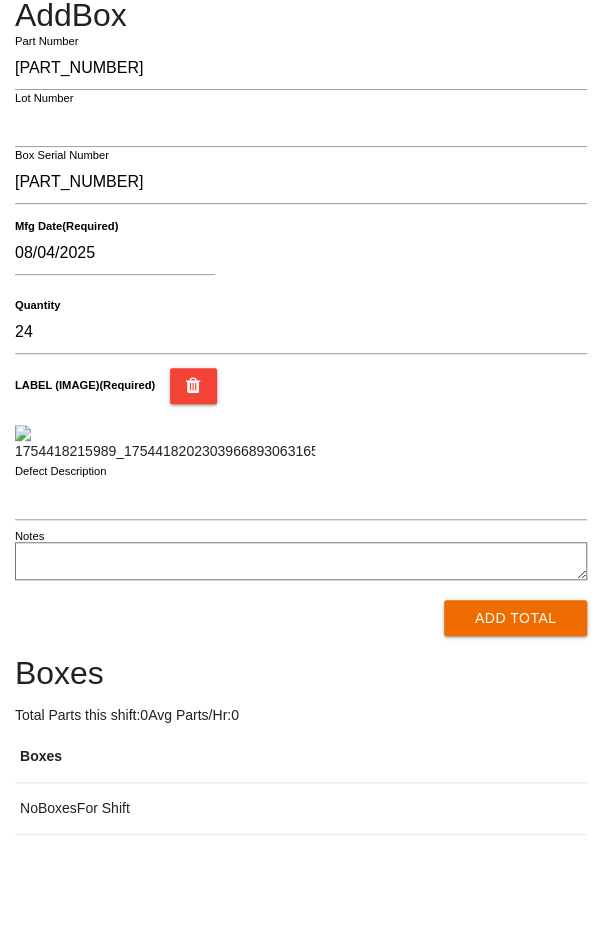 scroll, scrollTop: 510, scrollLeft: 0, axis: vertical 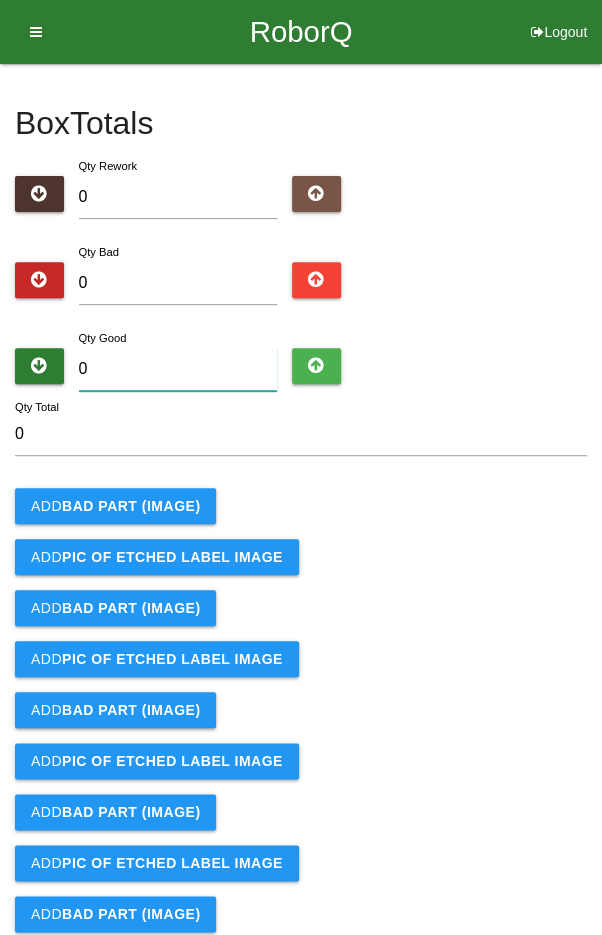 click on "0" at bounding box center [178, 369] 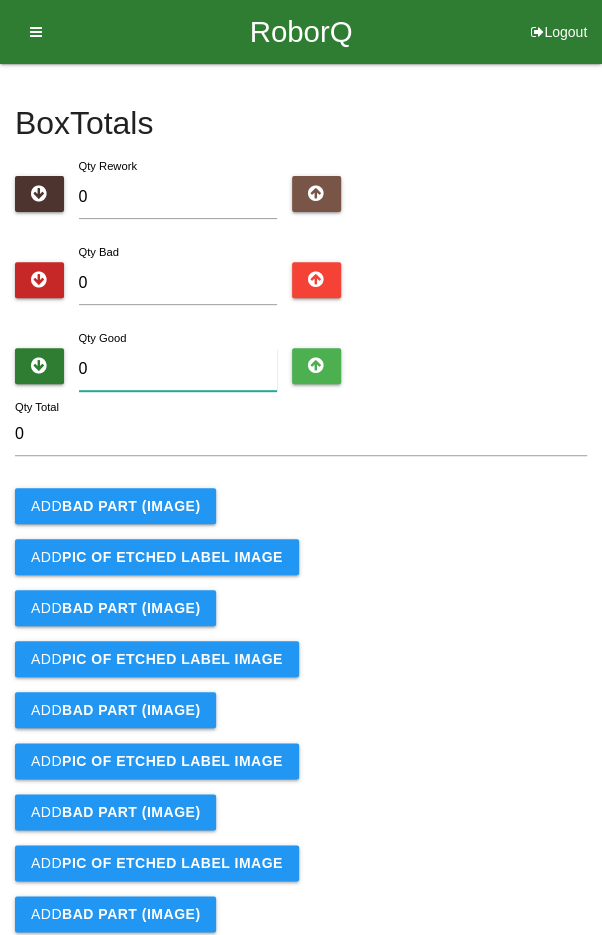 type on "2" 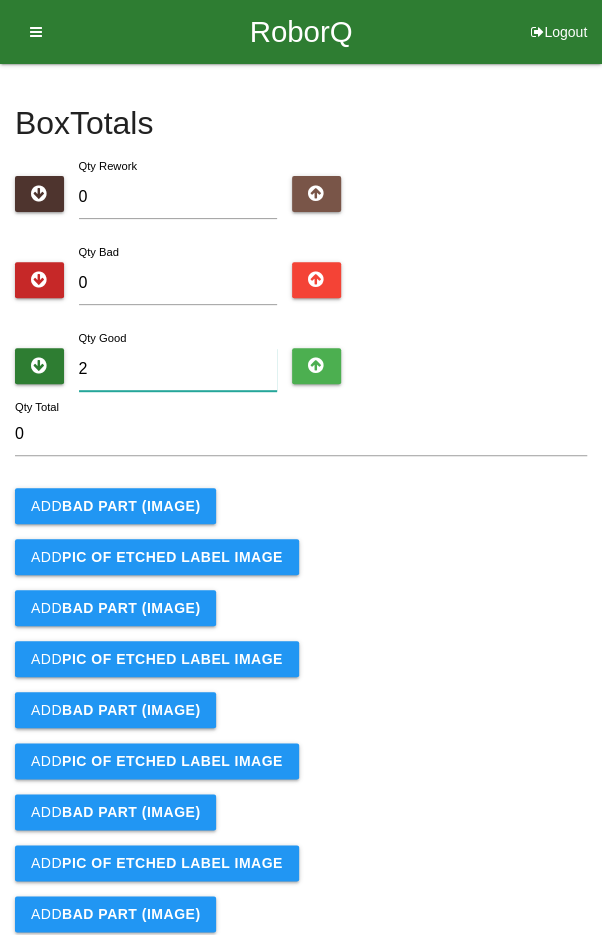 type on "2" 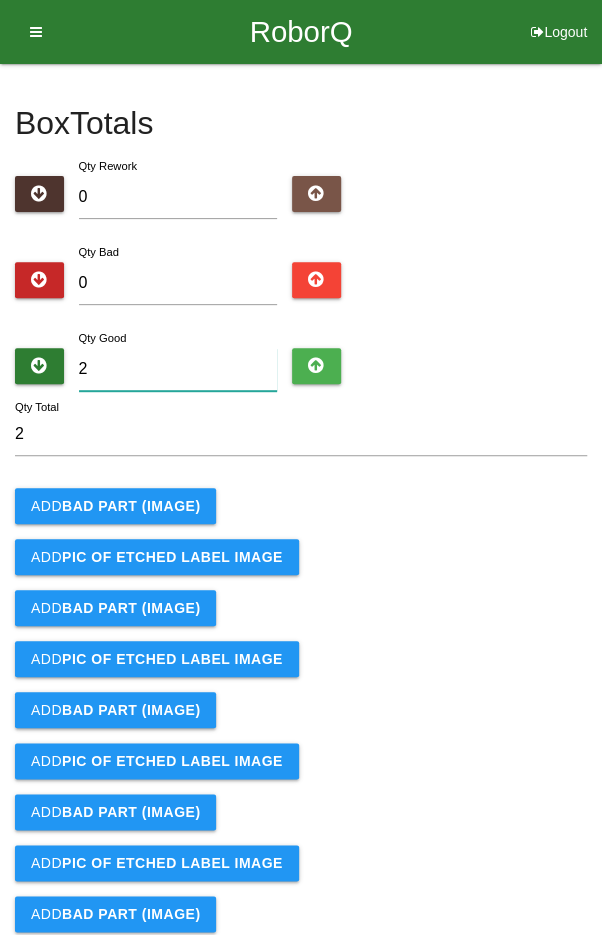 type on "24" 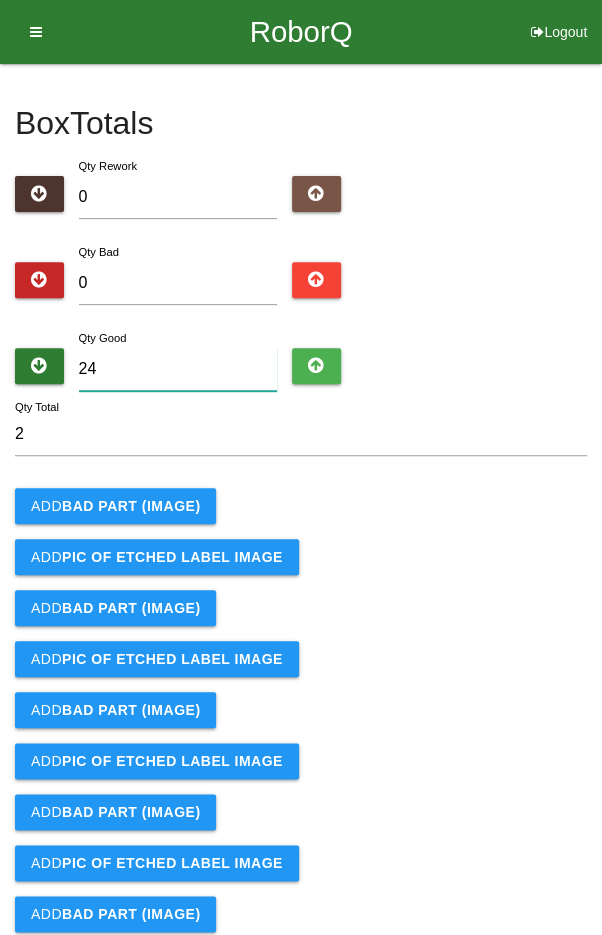 type on "24" 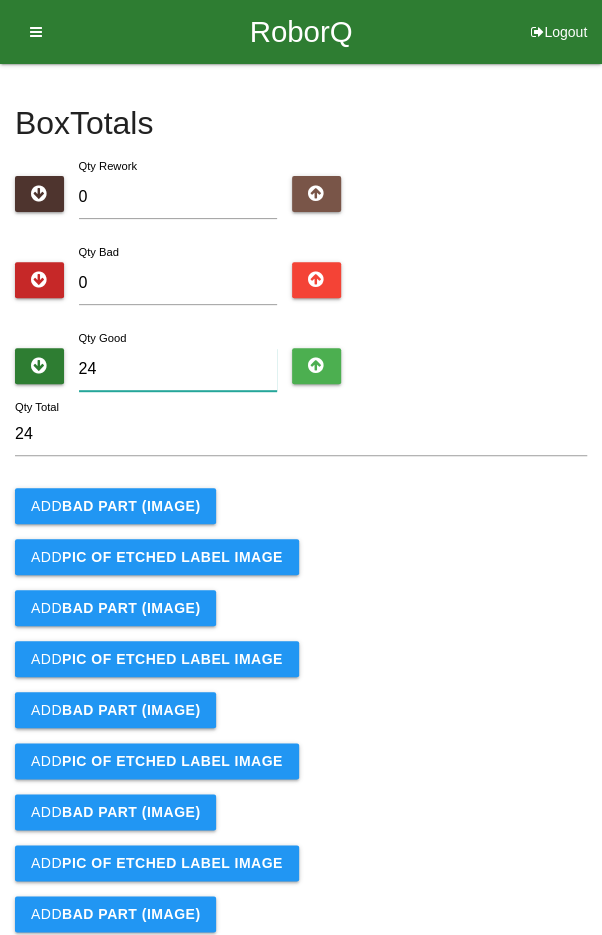 type on "24" 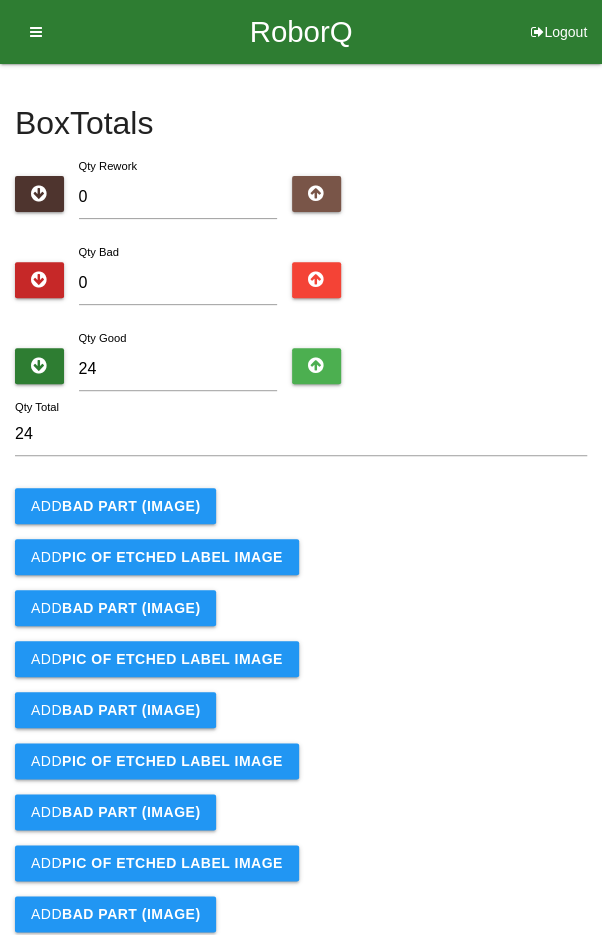 click on "Add  BAD PART (IMAGE)" at bounding box center (301, 506) 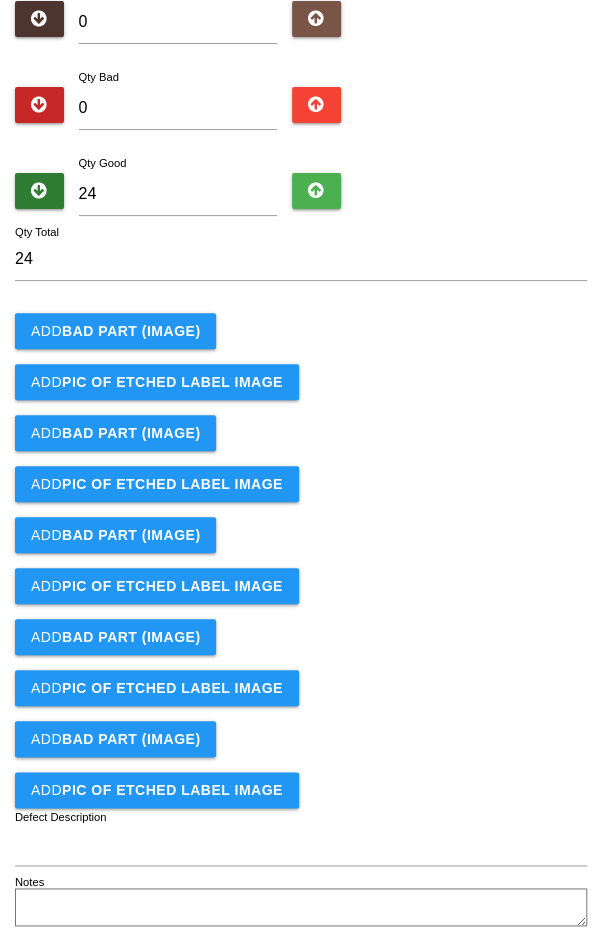 scroll, scrollTop: 271, scrollLeft: 0, axis: vertical 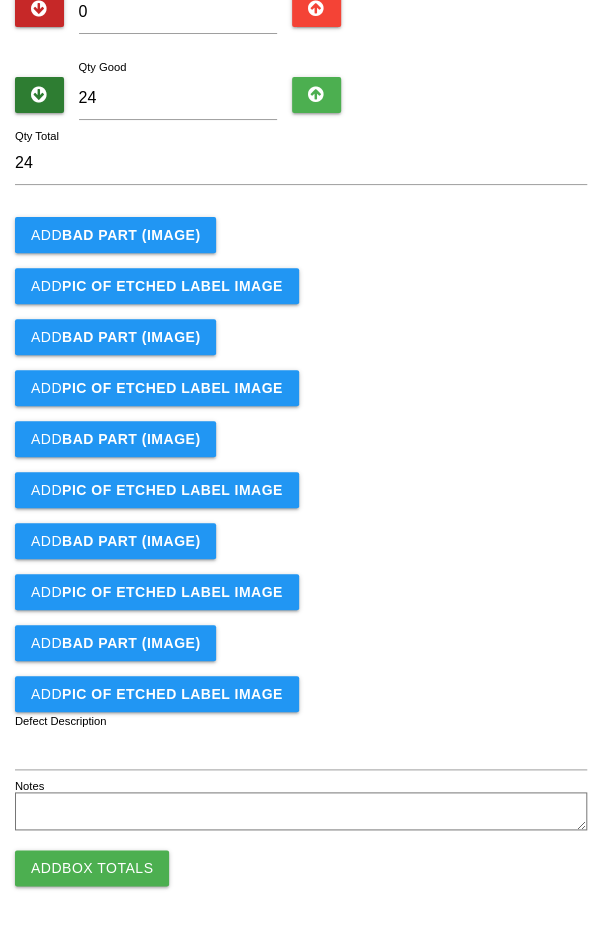 click on "Add  Box Totals" at bounding box center (92, 868) 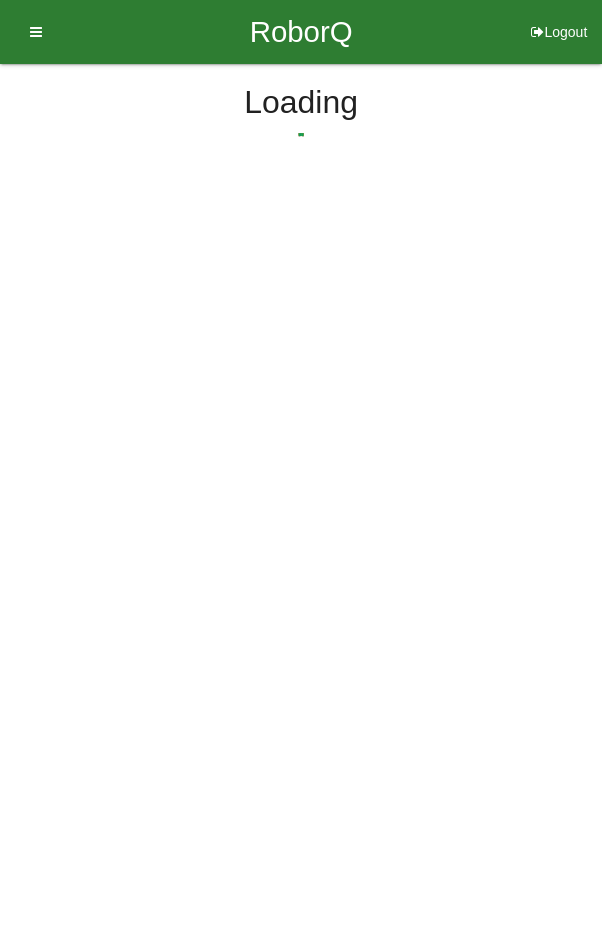 scroll, scrollTop: 0, scrollLeft: 0, axis: both 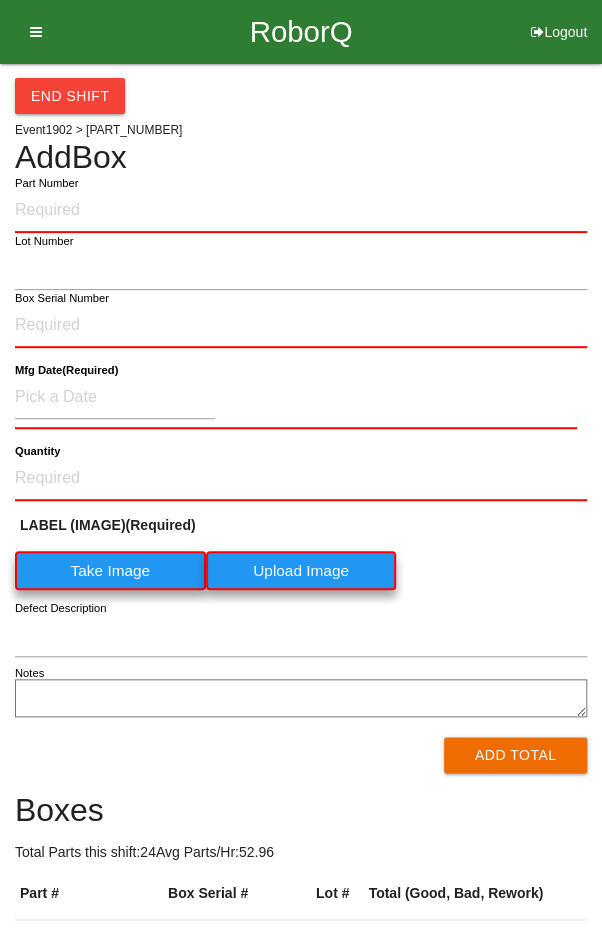 click on "End Shift Event  1902   > [PART_NUMBER] Add  Box   Part Number    Lot Number    Box Serial Number    Mfg Date  (Required) Quantity LABEL (IMAGE)  (Required)  Take Image Upload Image    Defect Description Notes Add Total Boxes Total Parts this shift:  24  Avg Parts/Hr:  52.96 Part # Box Serial # Lot # Total (Good, Bad, Rework) [PART_NUMBER] [SERIAL_NUMBER] [LOT_NUMBER]  ( 24 ,  0 ,  0 )" at bounding box center (301, 518) 